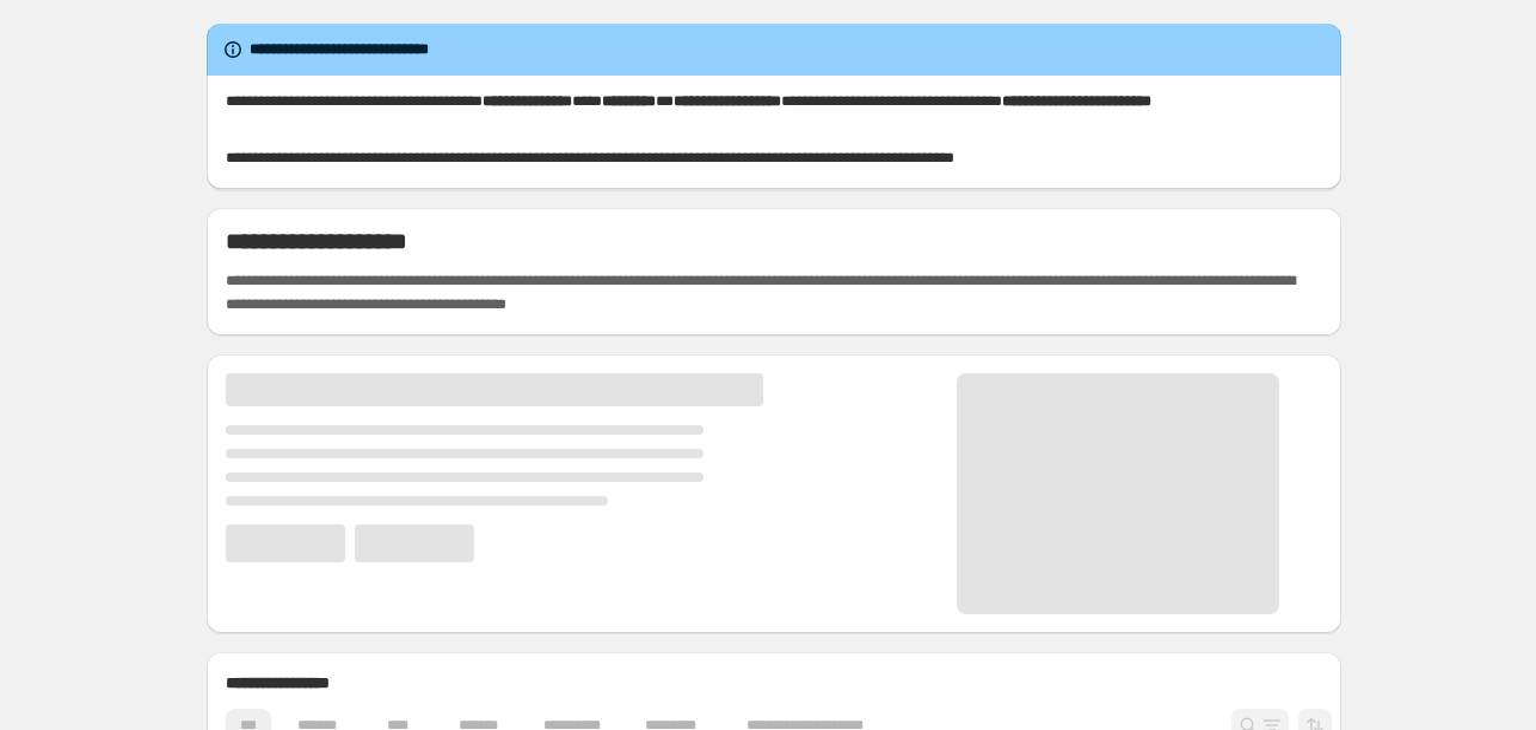 scroll, scrollTop: 0, scrollLeft: 0, axis: both 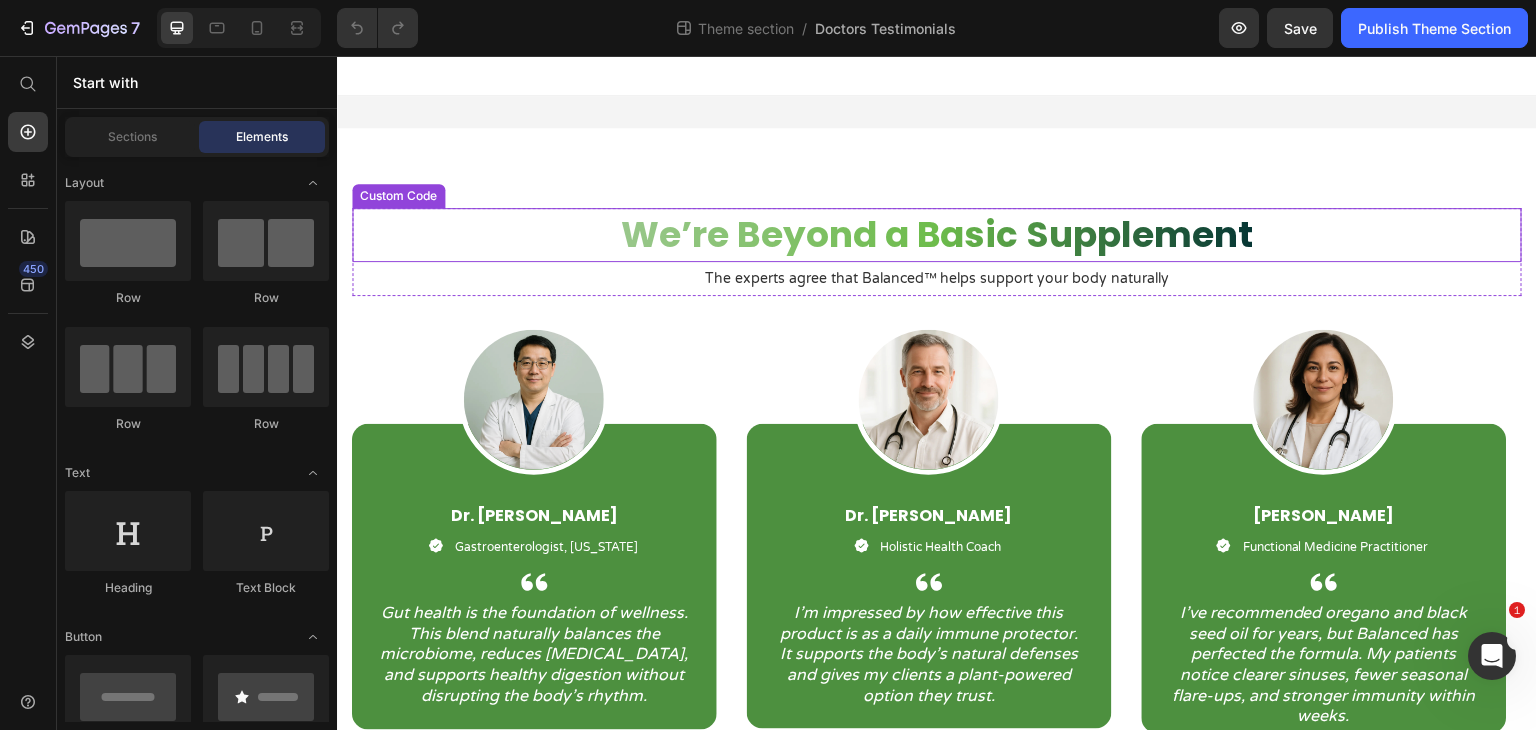 click on "We’re Beyond a Basic Supplement" at bounding box center [937, 235] 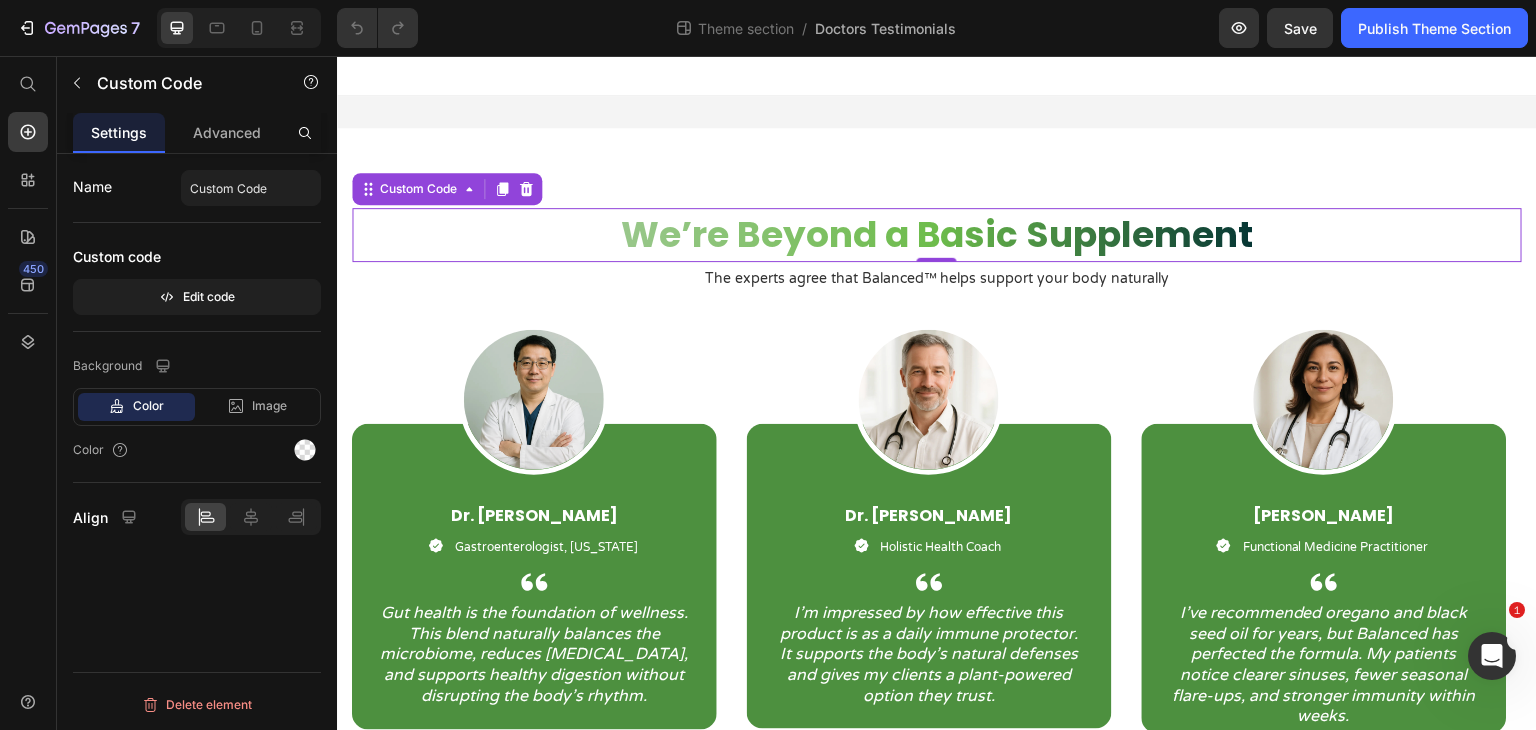 click on "We’re Beyond a Basic Supplement" at bounding box center (937, 235) 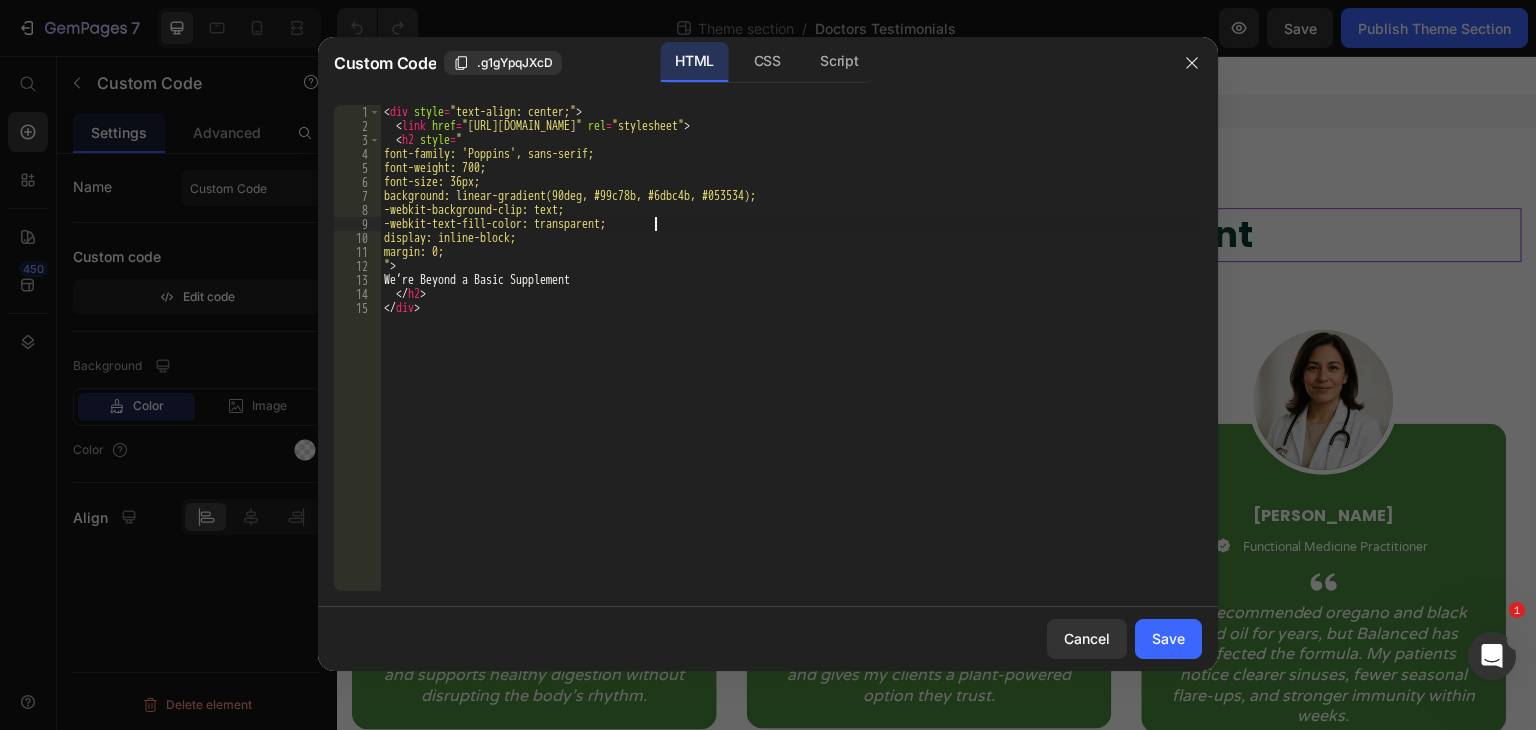 click on "< div   style = "text-align: center;" >    < link   href = "[URL][DOMAIN_NAME]"   rel = "stylesheet" >    < h2   style = "     font-family: 'Poppins', sans-serif;     font-weight: 700;     font-size: 36px;     background: linear-gradient(90deg, #99c78b, #6dbc4b, #053534);     -webkit-background-clip: text;     -webkit-text-fill-color: transparent;     display: inline-block;     margin: 0;   " >     We’re Beyond a Basic Supplement    </ h2 > </ div >" at bounding box center [791, 362] 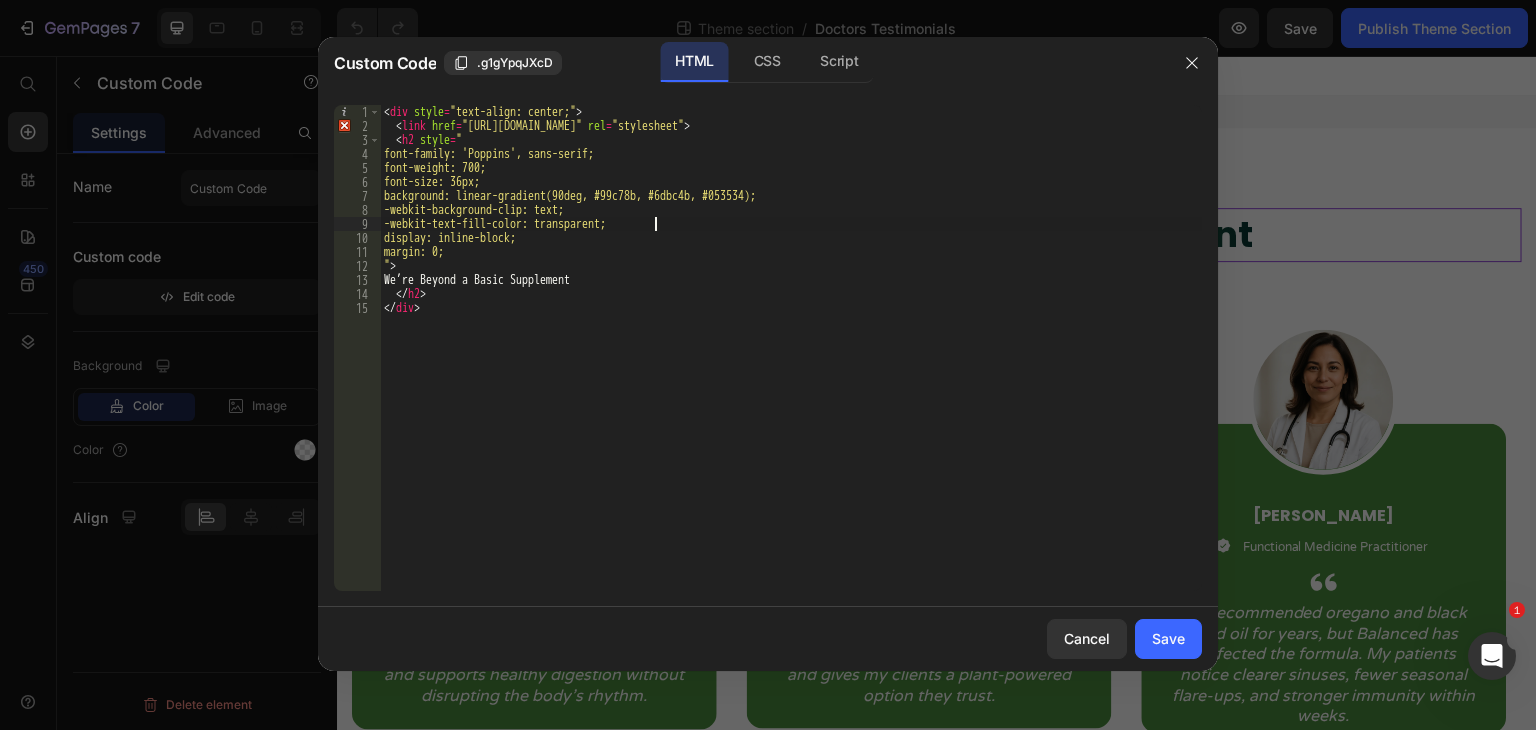click on "< div   style = "text-align: center;" >    < link   href = "[URL][DOMAIN_NAME]"   rel = "stylesheet" >    < h2   style = "     font-family: 'Poppins', sans-serif;     font-weight: 700;     font-size: 36px;     background: linear-gradient(90deg, #99c78b, #6dbc4b, #053534);     -webkit-background-clip: text;     -webkit-text-fill-color: transparent;     display: inline-block;     margin: 0;   " >     We’re Beyond a Basic Supplement    </ h2 > </ div >" at bounding box center [791, 362] 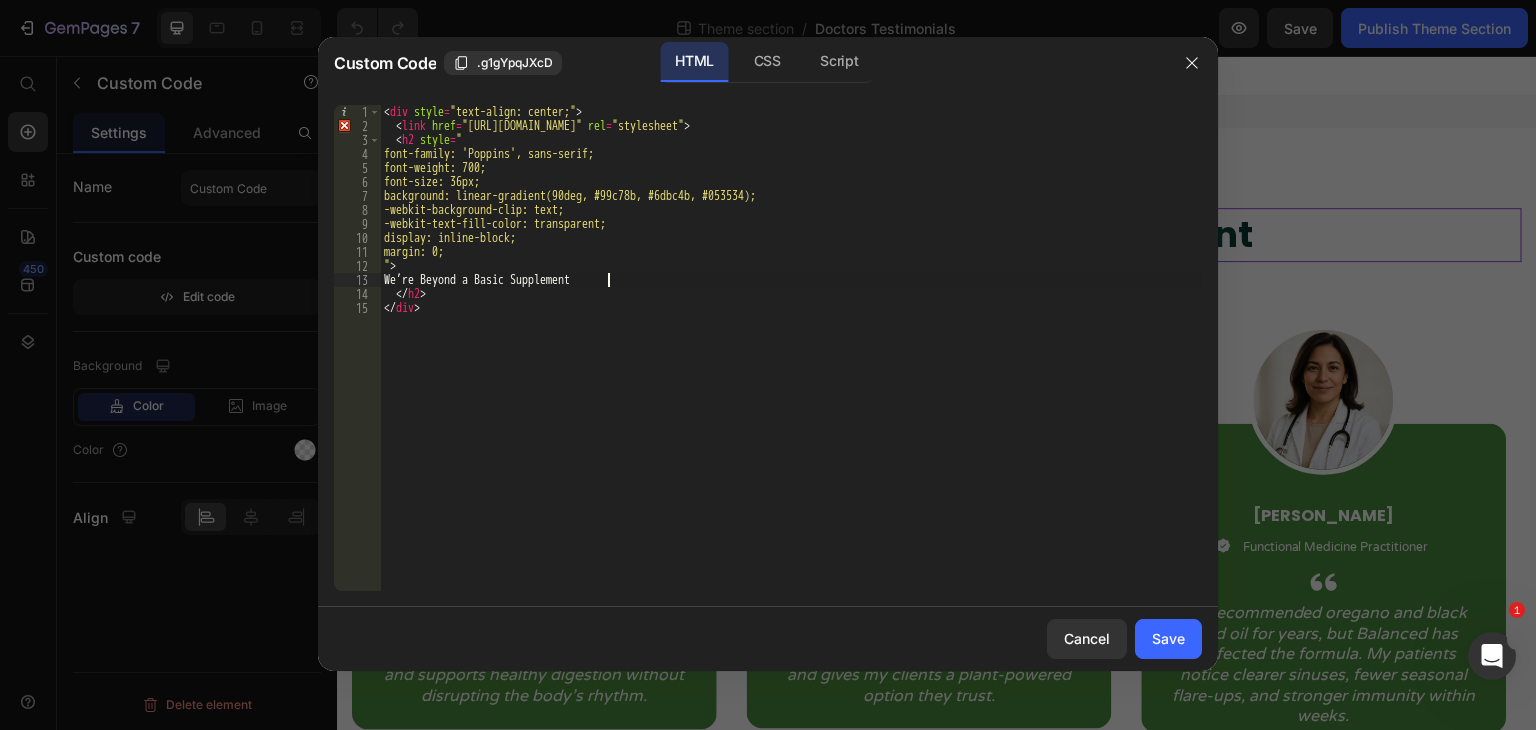 click on "< div   style = "text-align: center;" >    < link   href = "[URL][DOMAIN_NAME]"   rel = "stylesheet" >    < h2   style = "     font-family: 'Poppins', sans-serif;     font-weight: 700;     font-size: 36px;     background: linear-gradient(90deg, #99c78b, #6dbc4b, #053534);     -webkit-background-clip: text;     -webkit-text-fill-color: transparent;     display: inline-block;     margin: 0;   " >     We’re Beyond a Basic Supplement    </ h2 > </ div >" at bounding box center (791, 362) 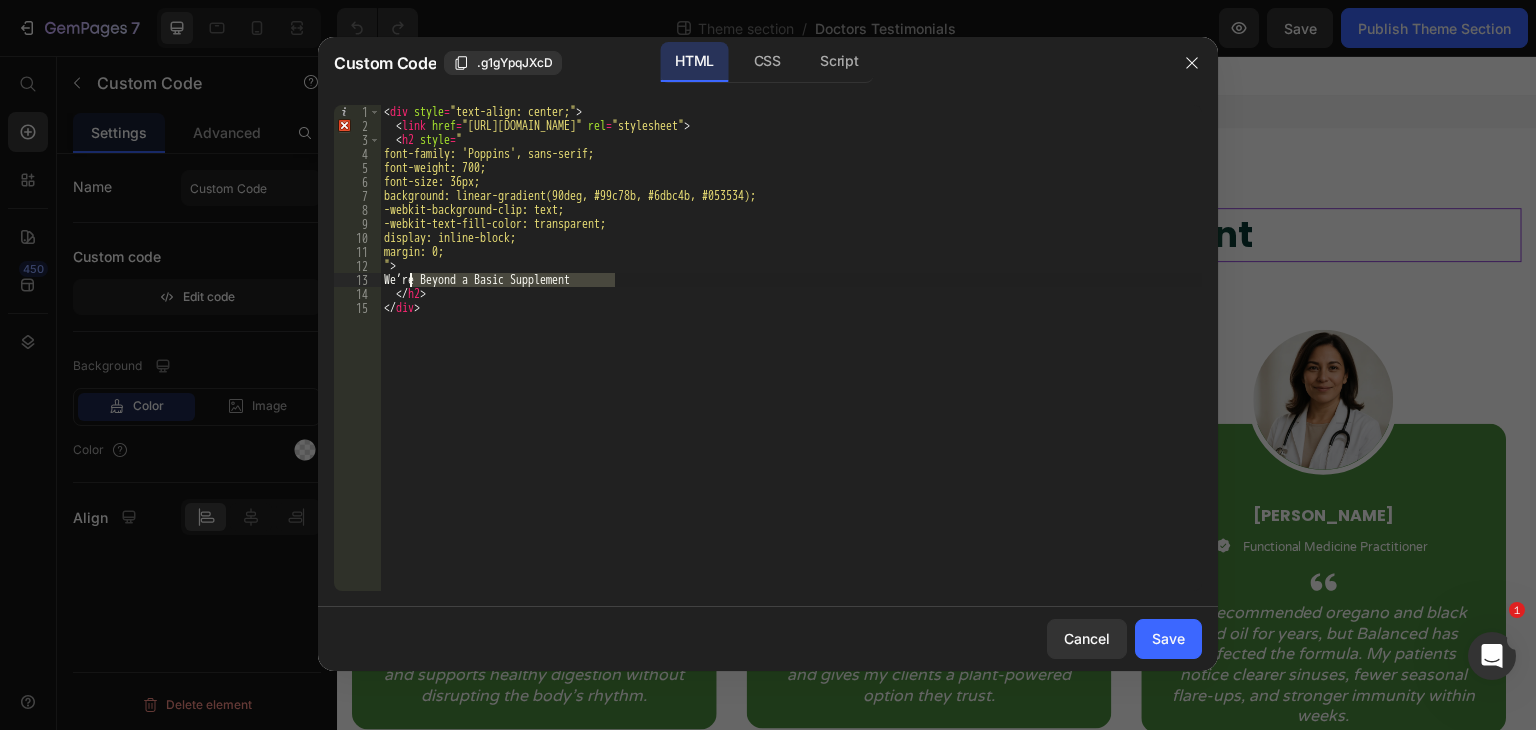 drag, startPoint x: 612, startPoint y: 280, endPoint x: 409, endPoint y: 277, distance: 203.02217 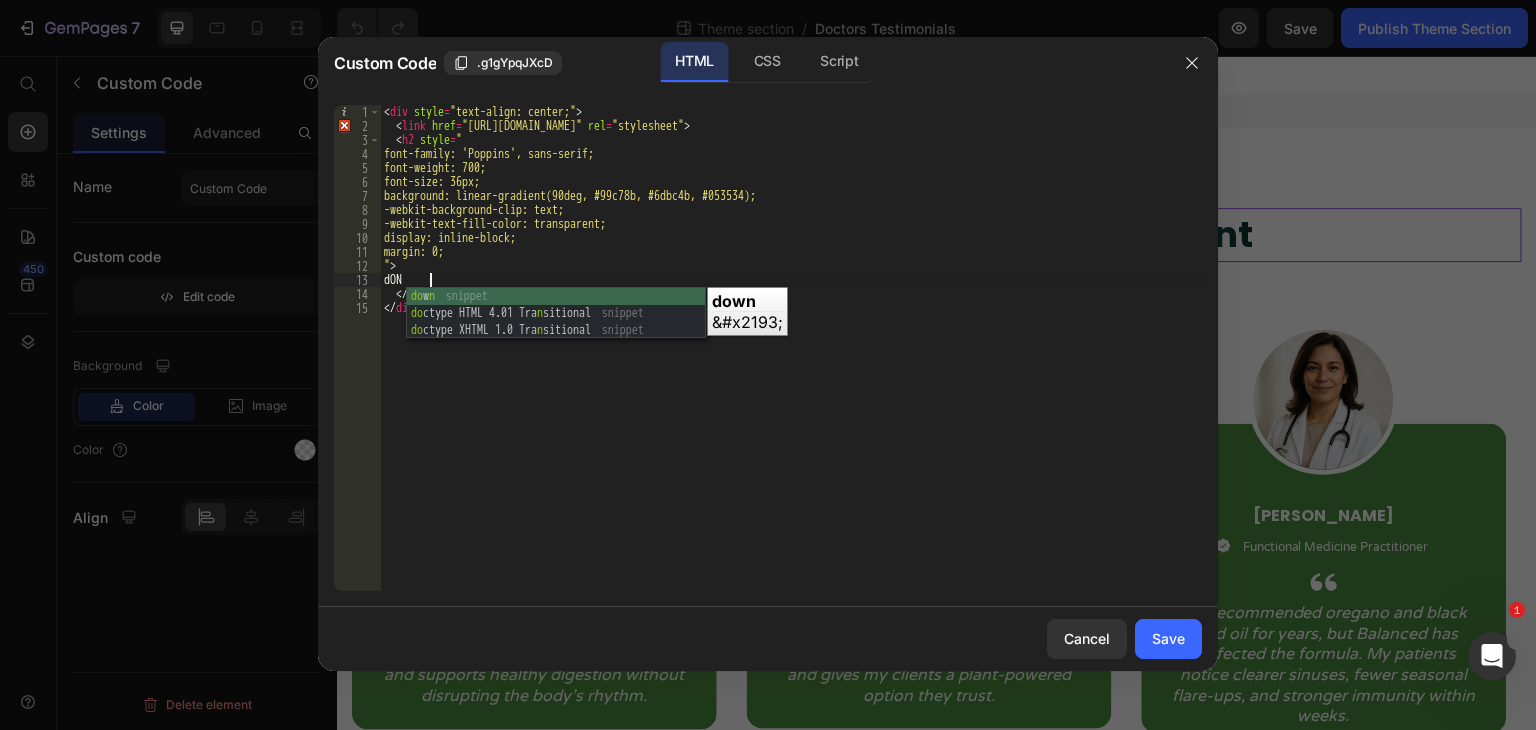 scroll, scrollTop: 0, scrollLeft: 3, axis: horizontal 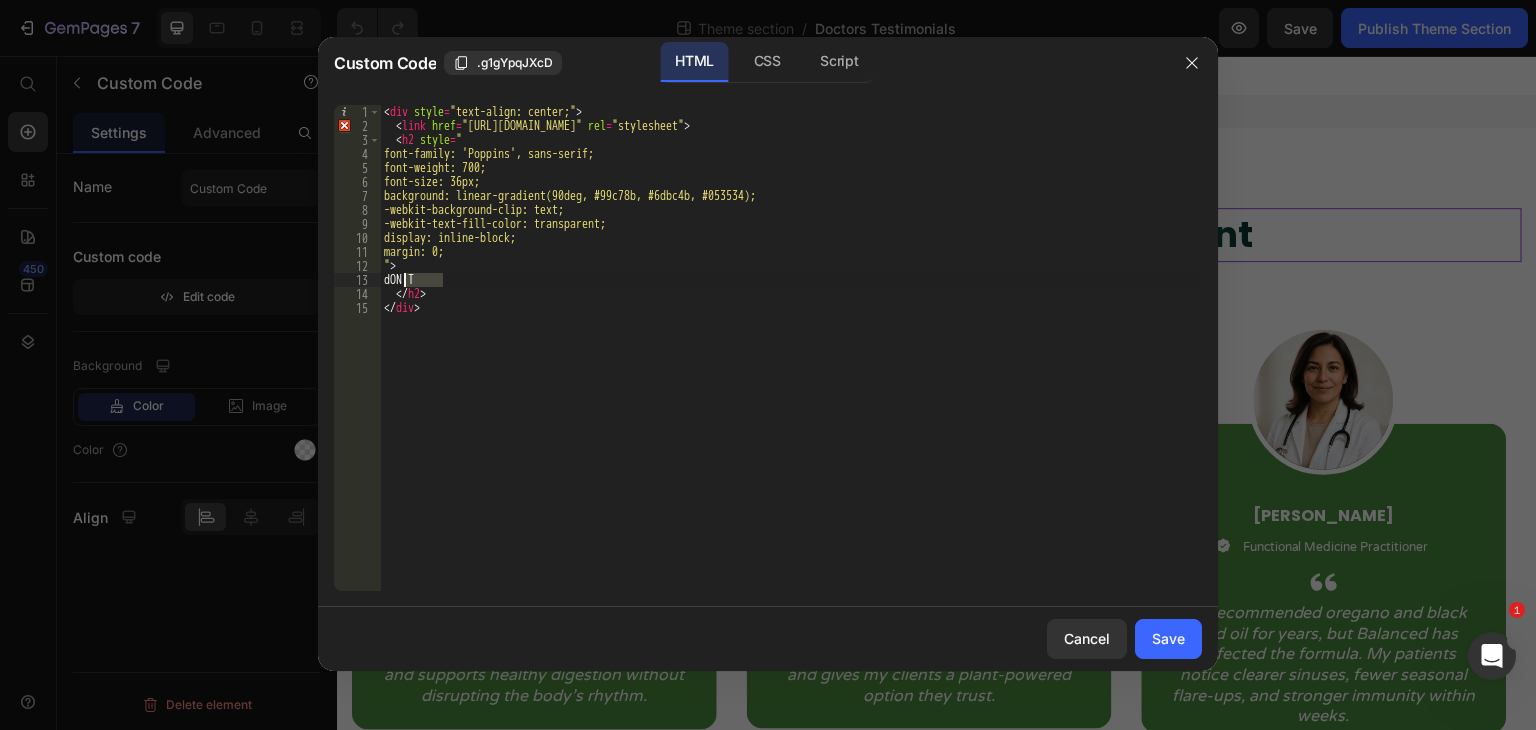 drag, startPoint x: 451, startPoint y: 273, endPoint x: 403, endPoint y: 277, distance: 48.166378 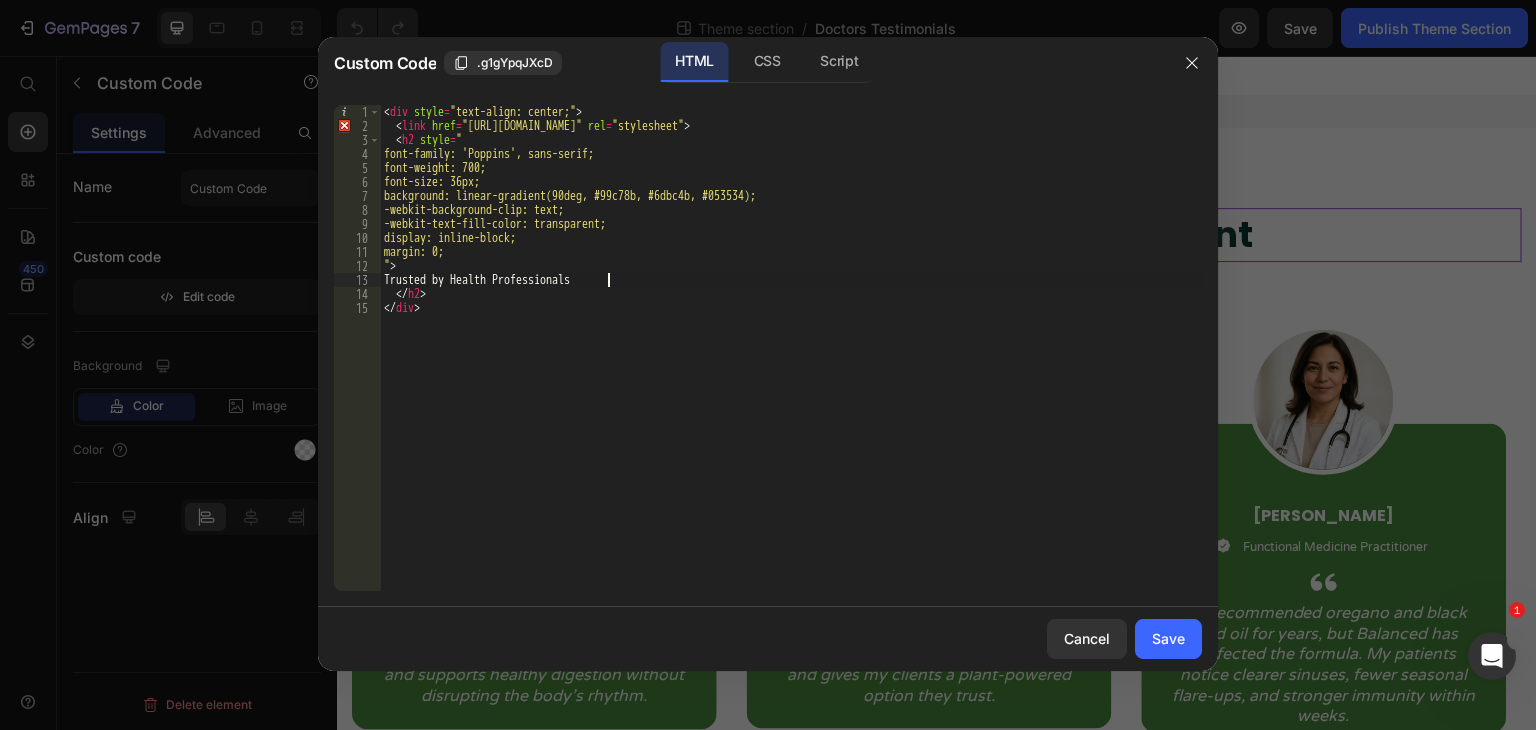 type on "dON'T" 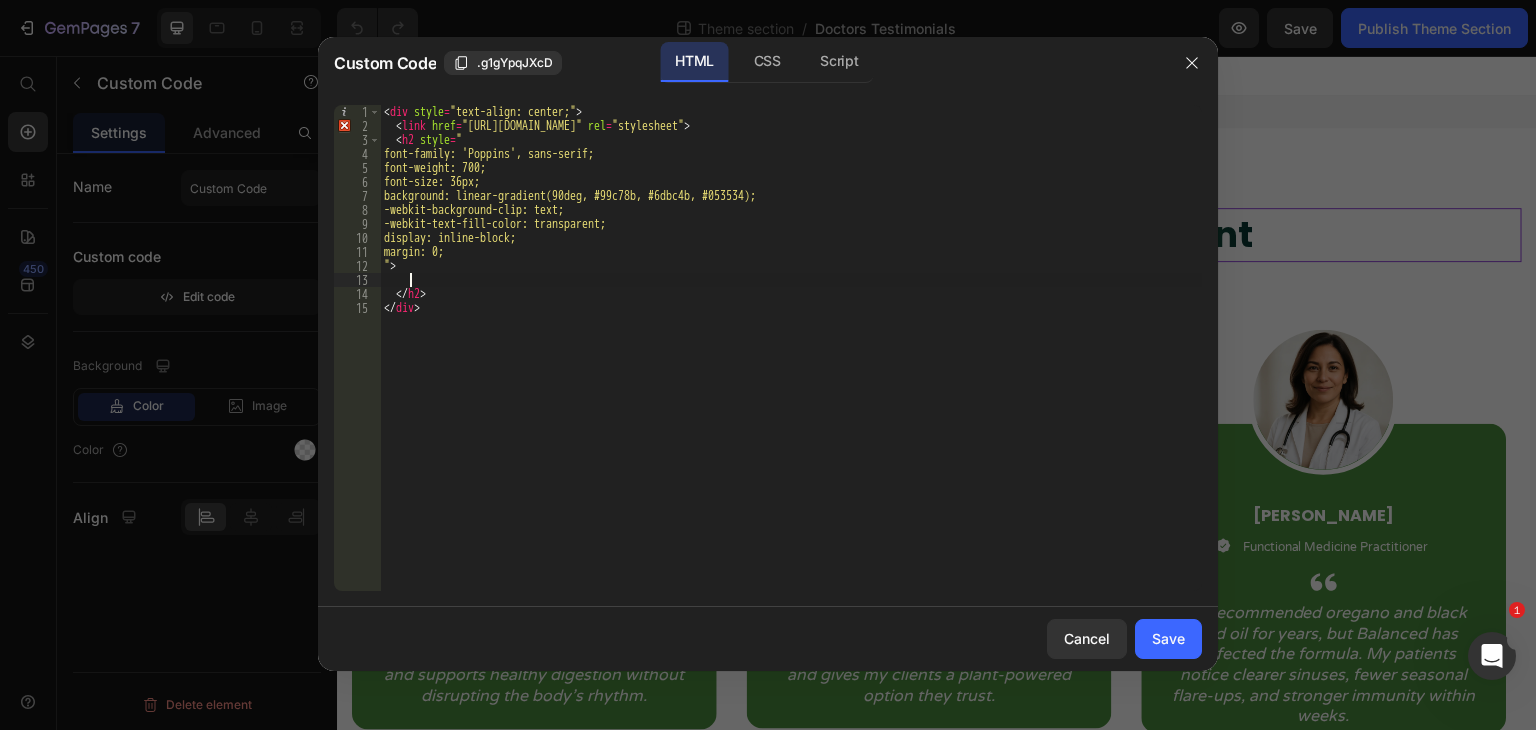 scroll, scrollTop: 0, scrollLeft: 0, axis: both 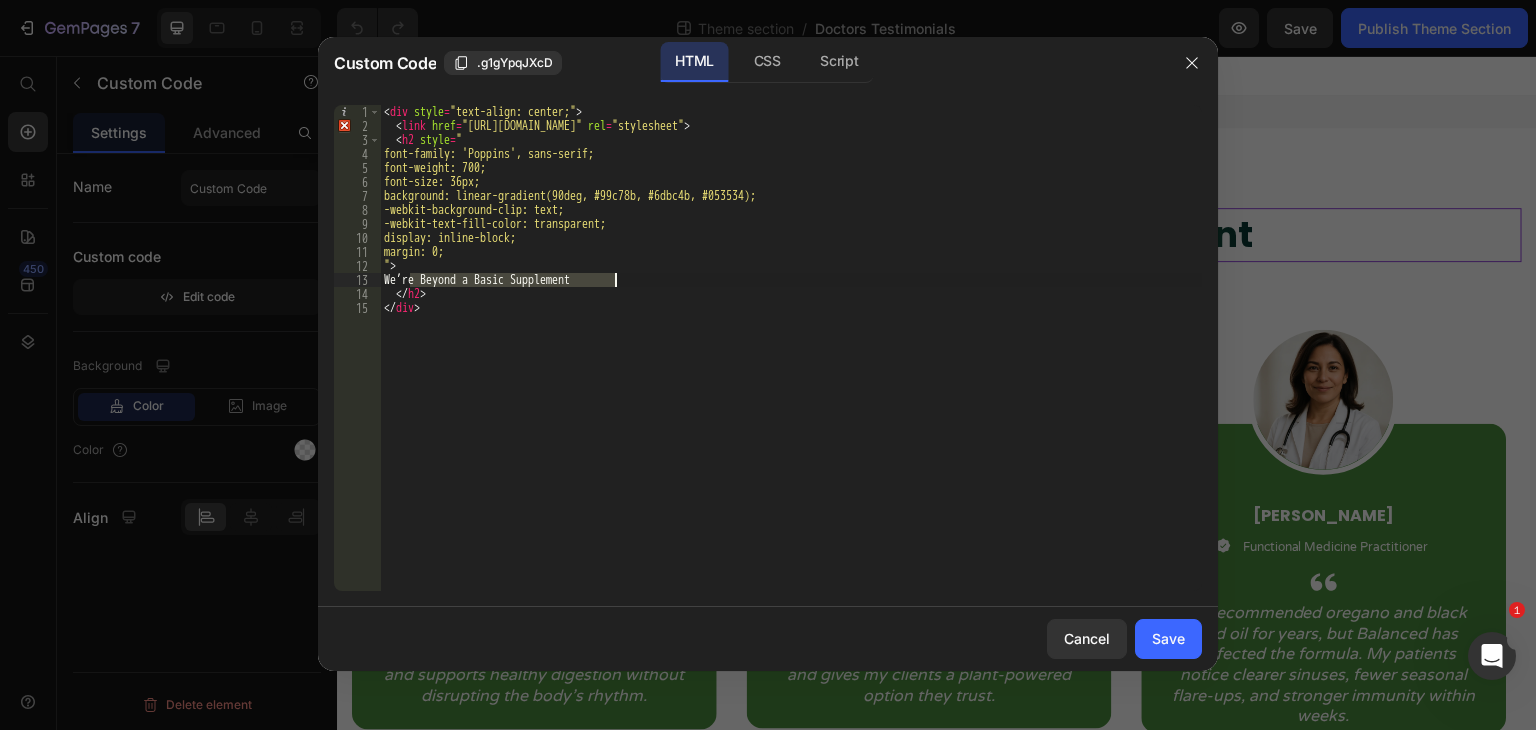 click on "< div   style = "text-align: center;" >    < link   href = "[URL][DOMAIN_NAME]"   rel = "stylesheet" >    < h2   style = "     font-family: 'Poppins', sans-serif;     font-weight: 700;     font-size: 36px;     background: linear-gradient(90deg, #99c78b, #6dbc4b, #053534);     -webkit-background-clip: text;     -webkit-text-fill-color: transparent;     display: inline-block;     margin: 0;   " >     We’re Beyond a Basic Supplement    </ h2 > </ div >" at bounding box center [791, 348] 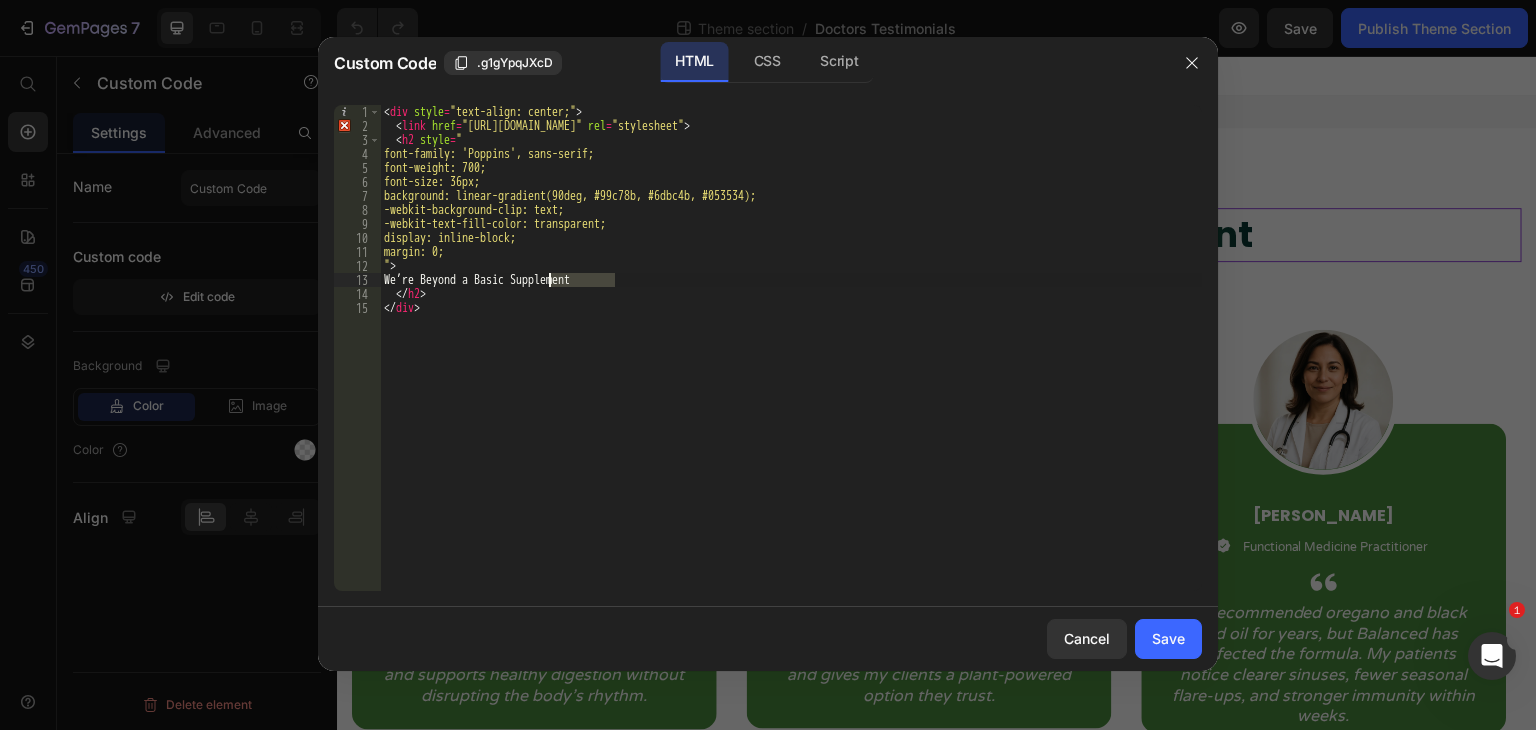 click on "< div   style = "text-align: center;" >    < link   href = "[URL][DOMAIN_NAME]"   rel = "stylesheet" >    < h2   style = "     font-family: 'Poppins', sans-serif;     font-weight: 700;     font-size: 36px;     background: linear-gradient(90deg, #99c78b, #6dbc4b, #053534);     -webkit-background-clip: text;     -webkit-text-fill-color: transparent;     display: inline-block;     margin: 0;   " >     We’re Beyond a Basic Supplement    </ h2 > </ div >" at bounding box center [791, 362] 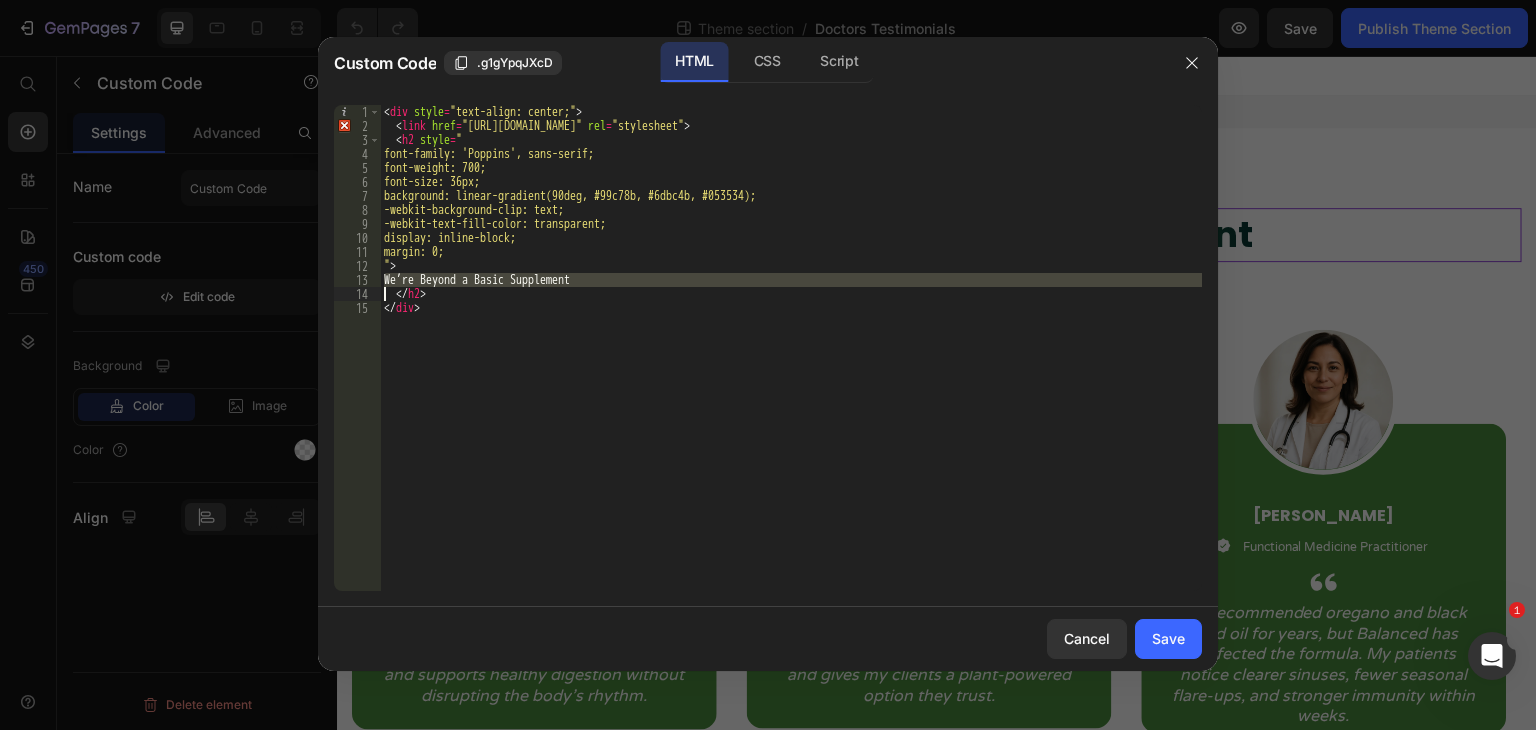 paste on "Trusted by Health Professionals" 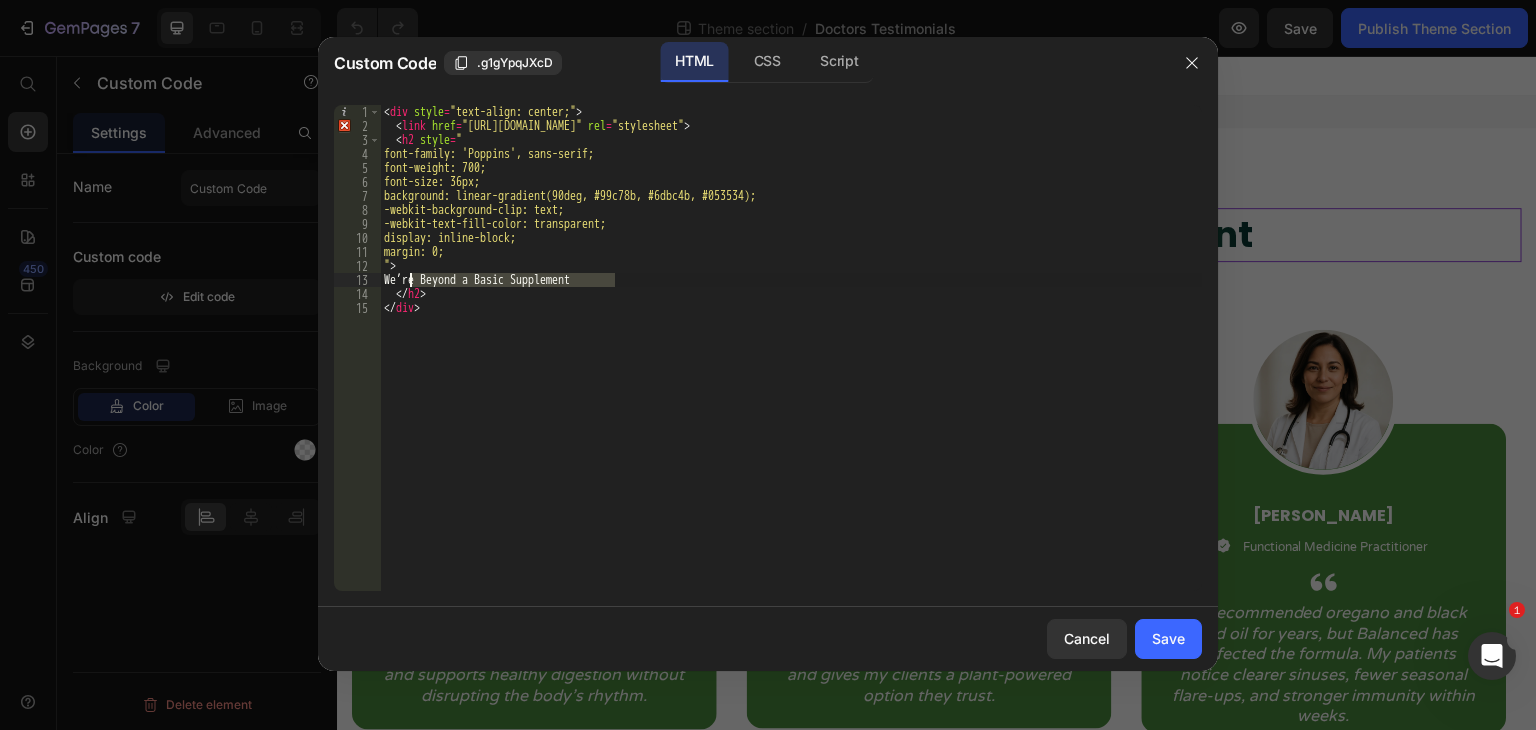 drag, startPoint x: 622, startPoint y: 279, endPoint x: 412, endPoint y: 281, distance: 210.00952 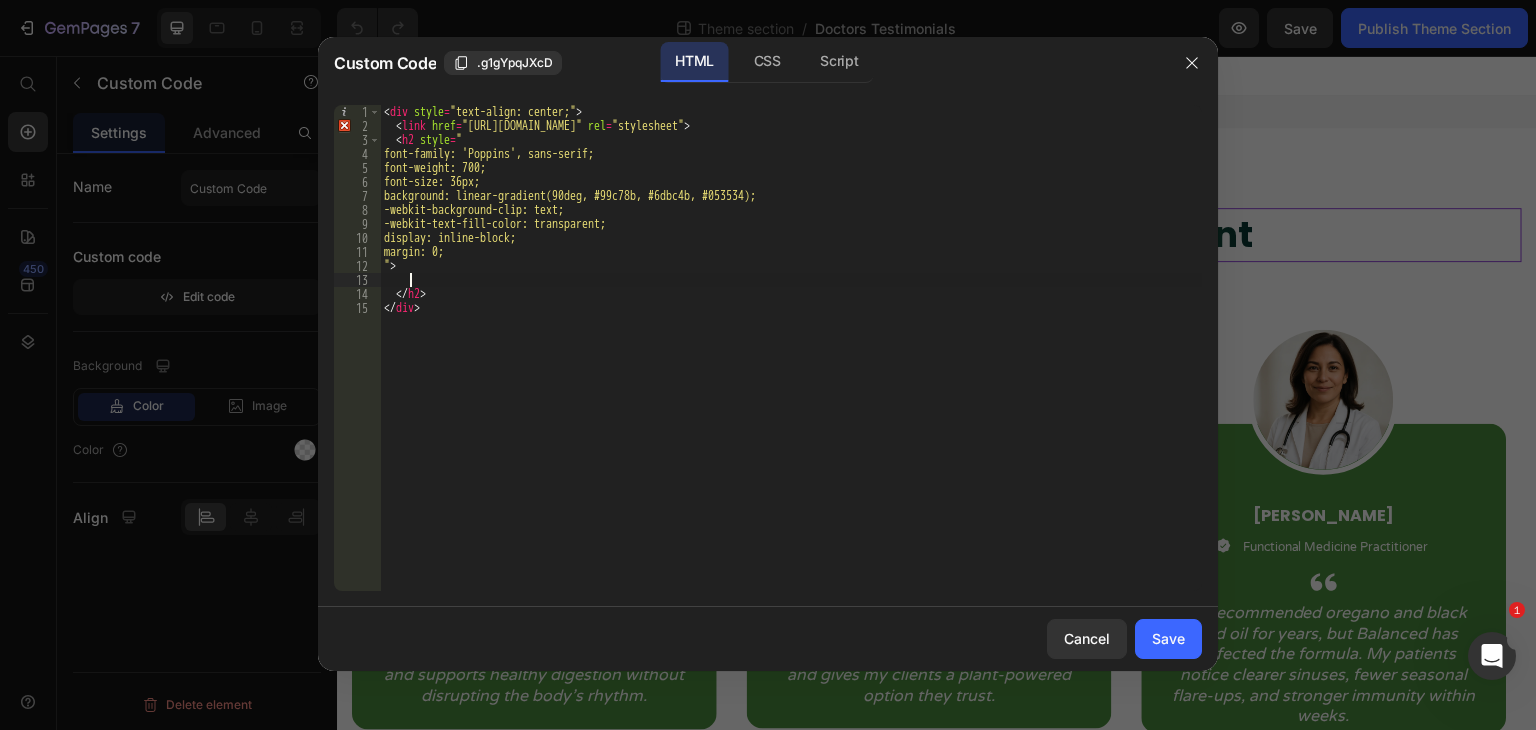 paste on "Trusted by Health Professionals" 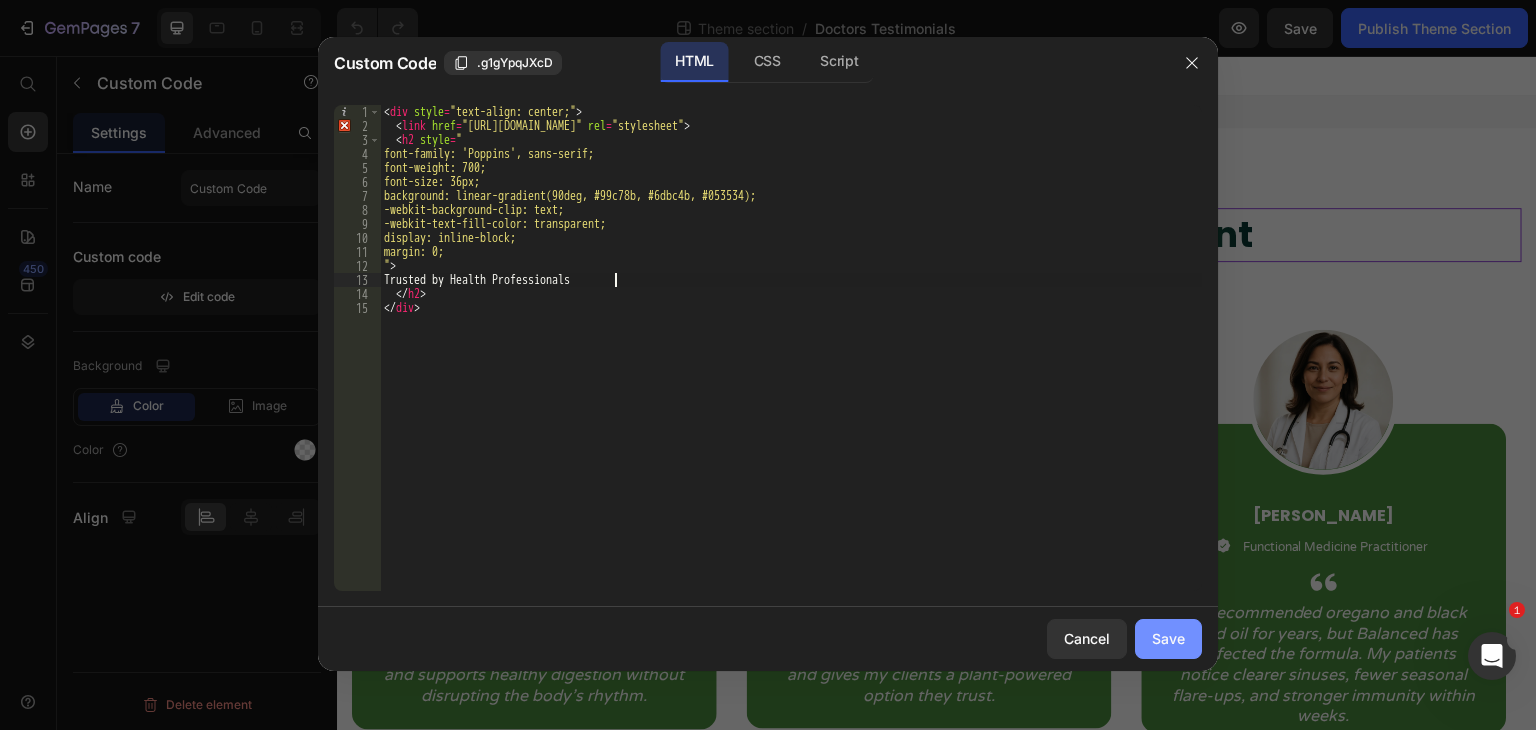 click on "Save" 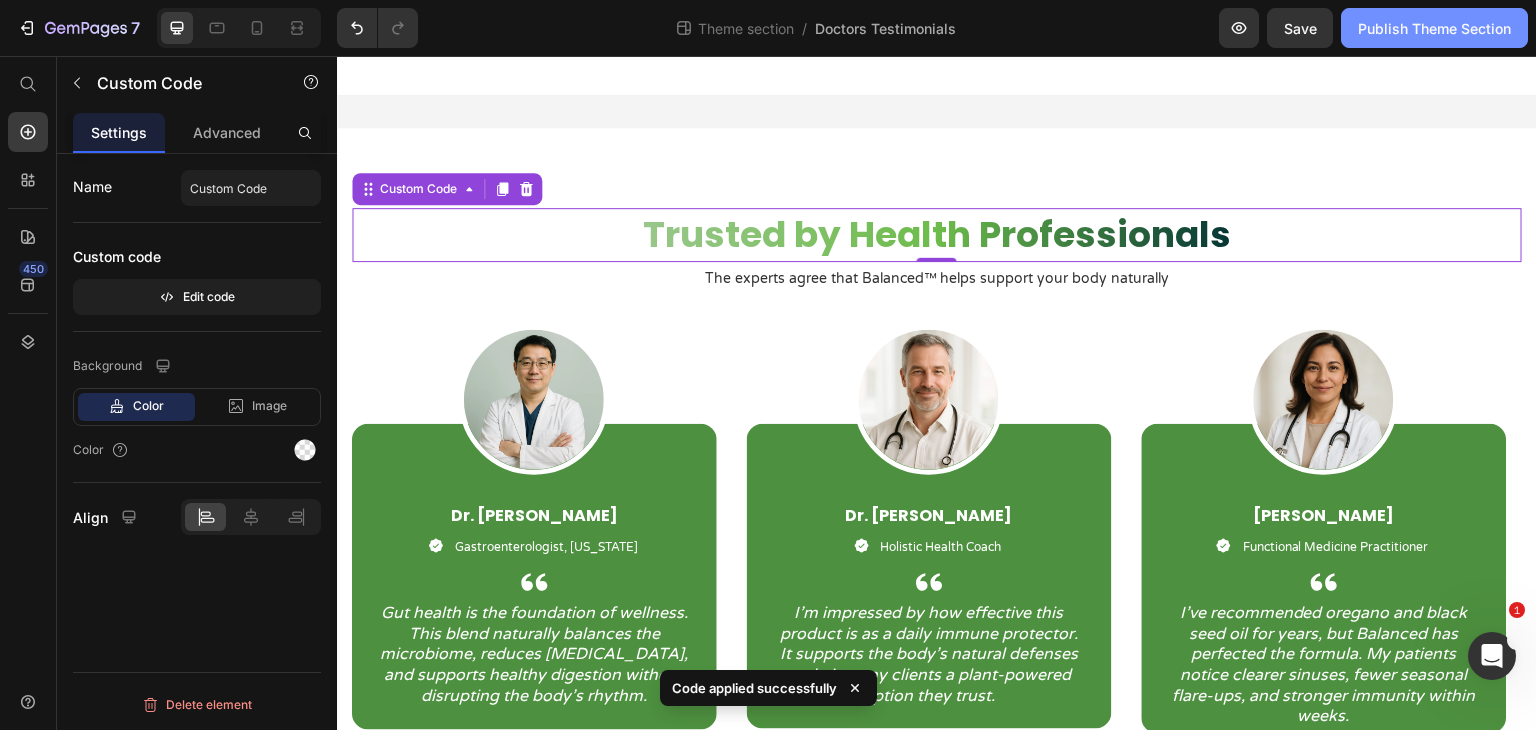 click on "Publish Theme Section" at bounding box center [1434, 28] 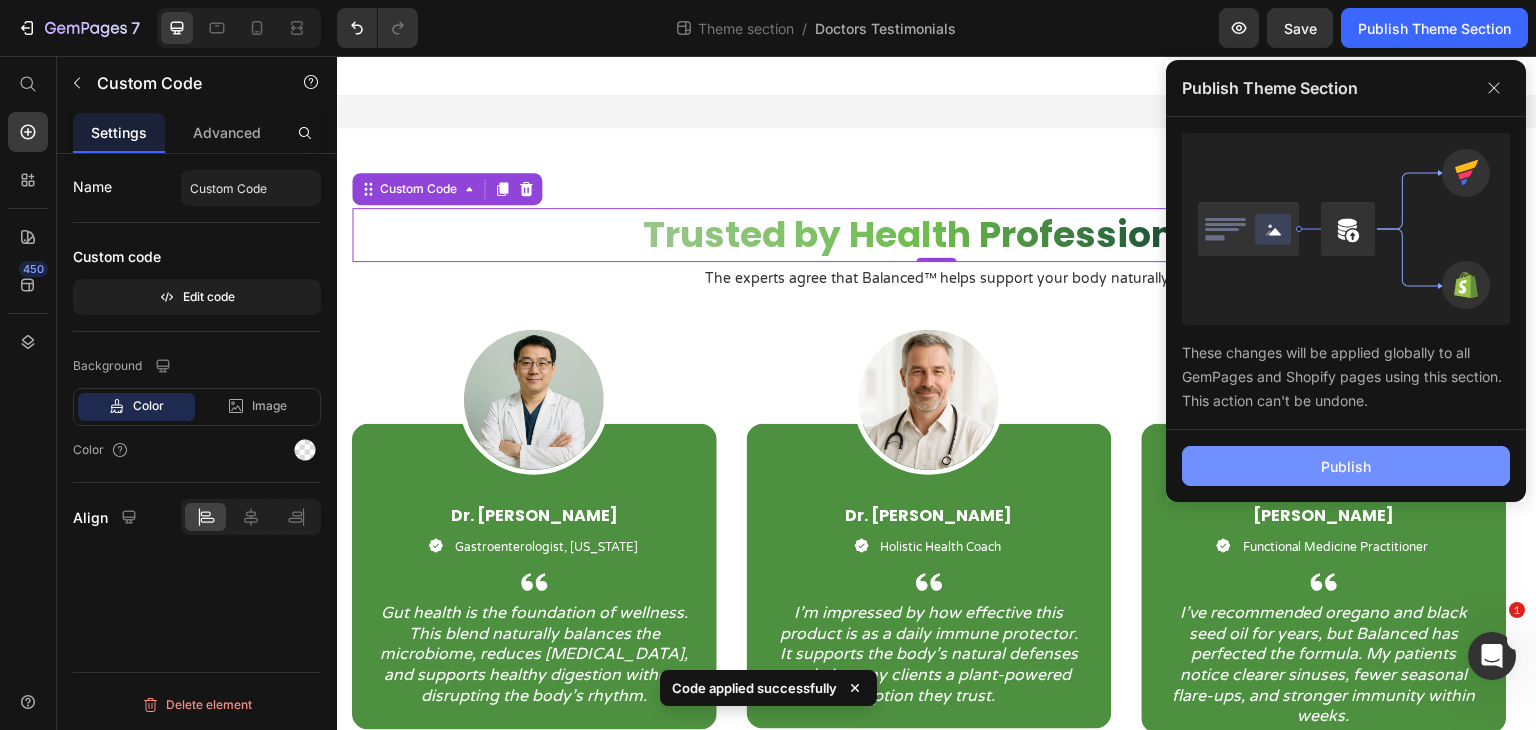 click on "Publish" at bounding box center (1346, 466) 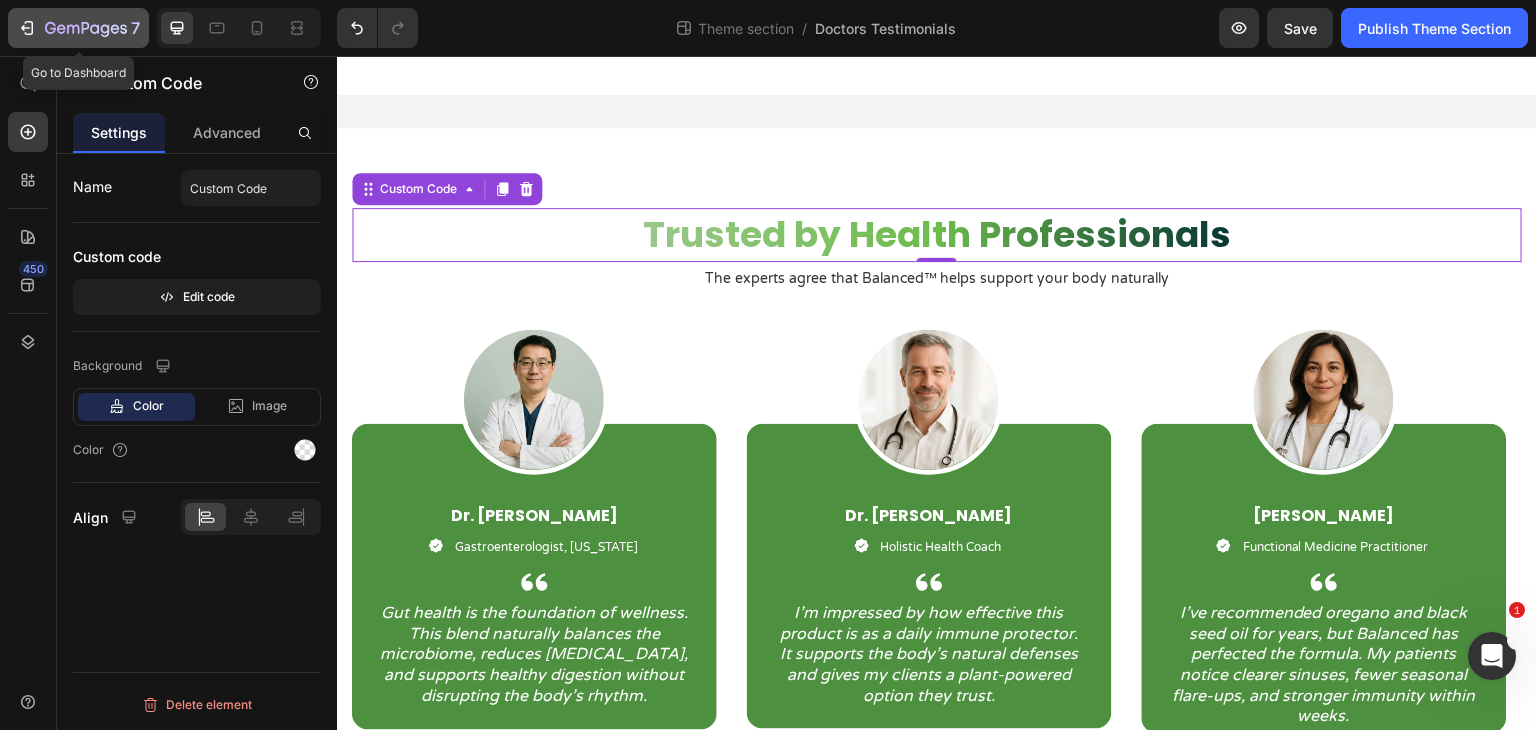 click 